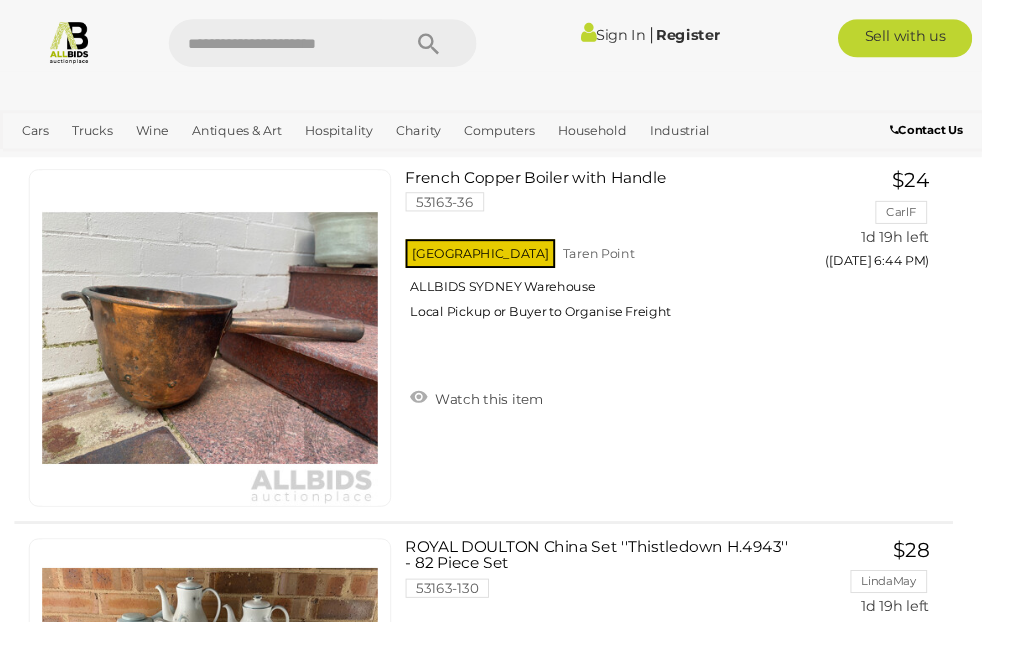 scroll, scrollTop: 11122, scrollLeft: 0, axis: vertical 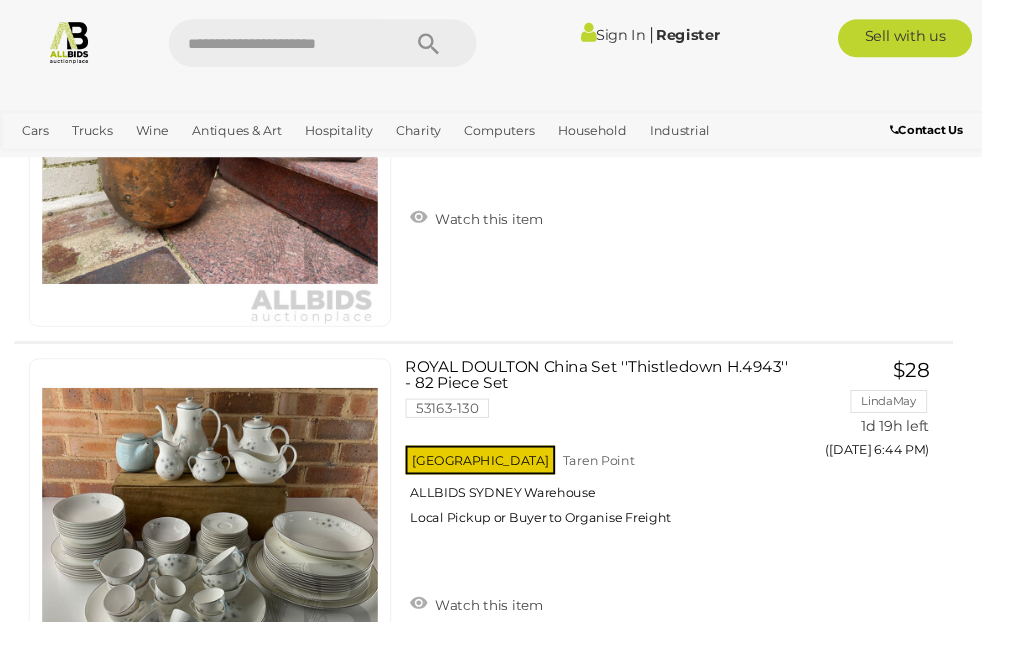 click at bounding box center [219, 550] 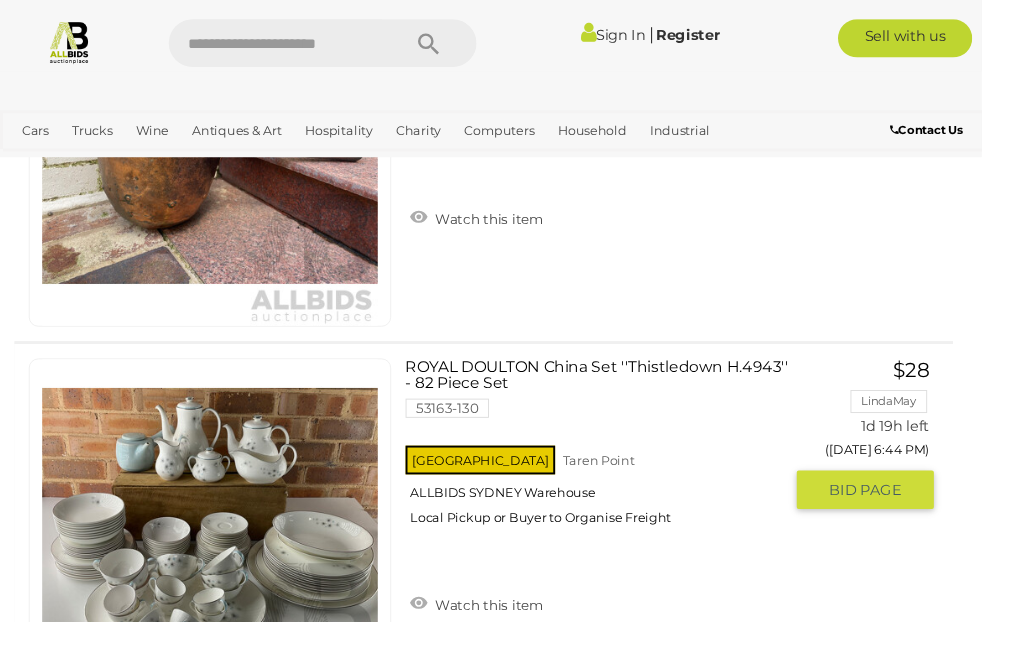 scroll, scrollTop: 11618, scrollLeft: 0, axis: vertical 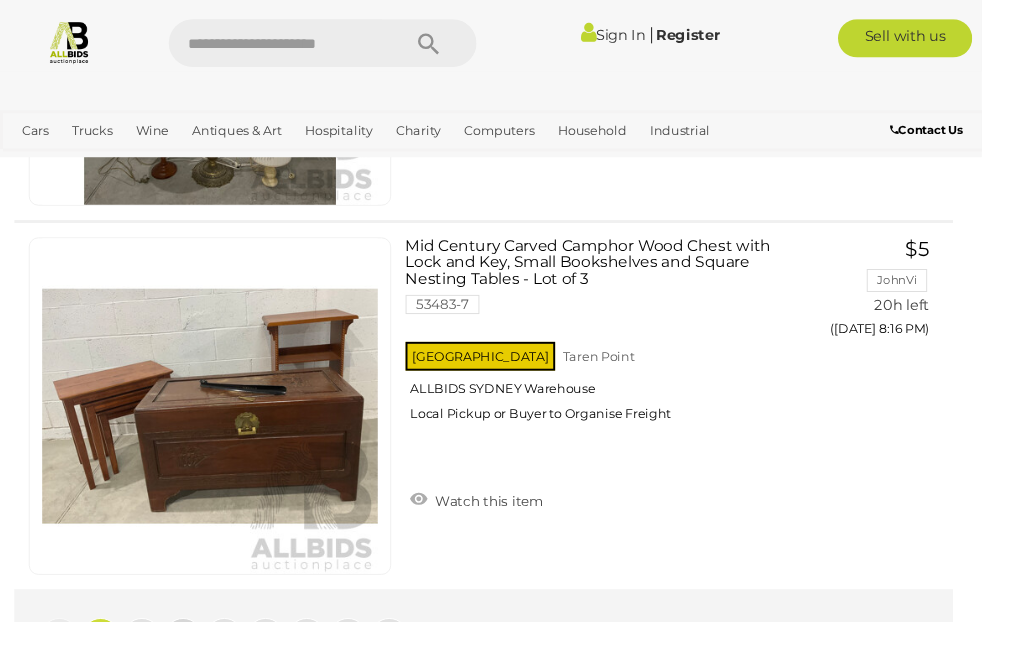 click on "3" at bounding box center [191, 665] 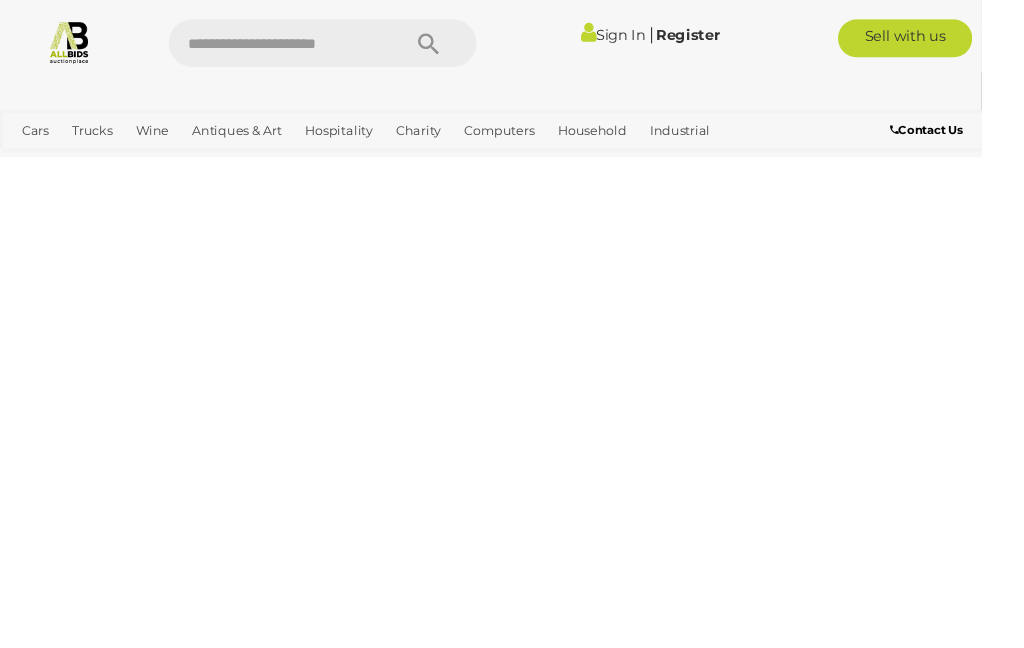 scroll, scrollTop: 108, scrollLeft: 0, axis: vertical 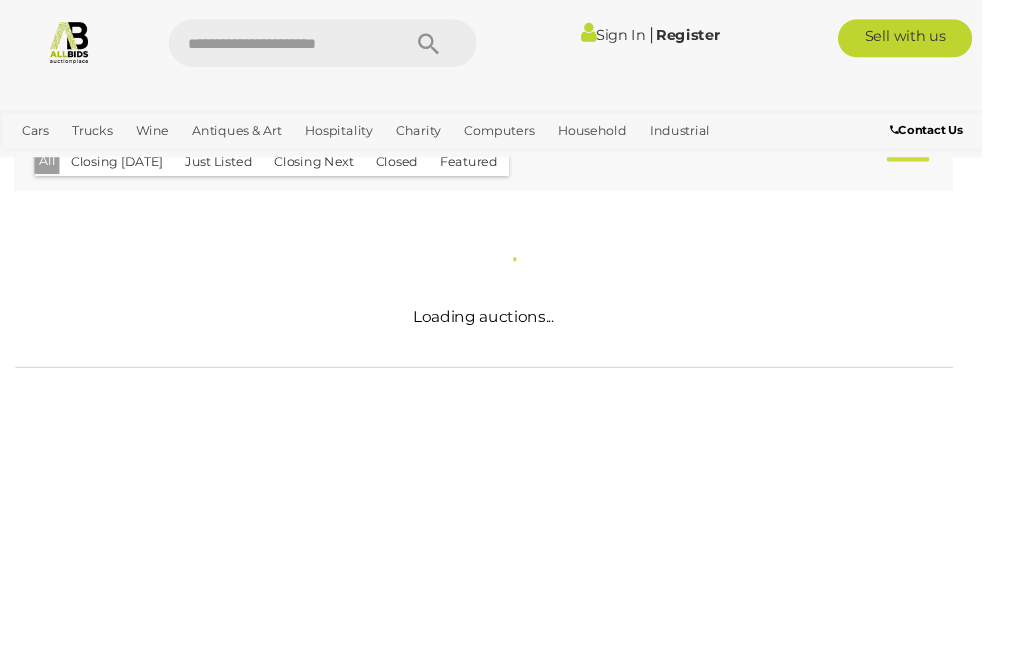 click on "All Categories
Alert this sale
Location" at bounding box center [504, 399] 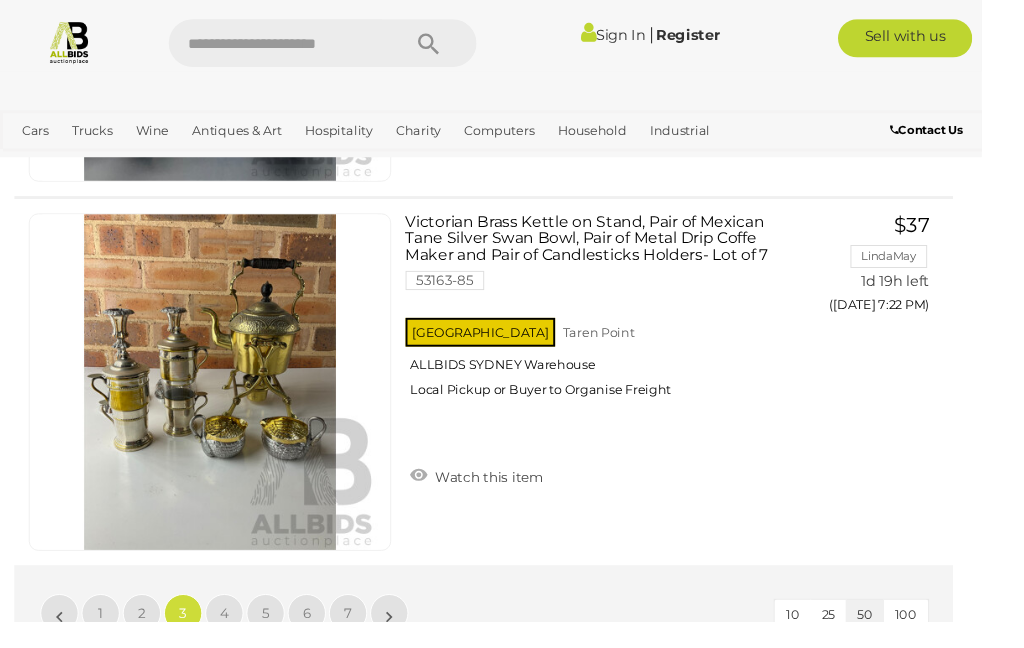 scroll, scrollTop: 19029, scrollLeft: 0, axis: vertical 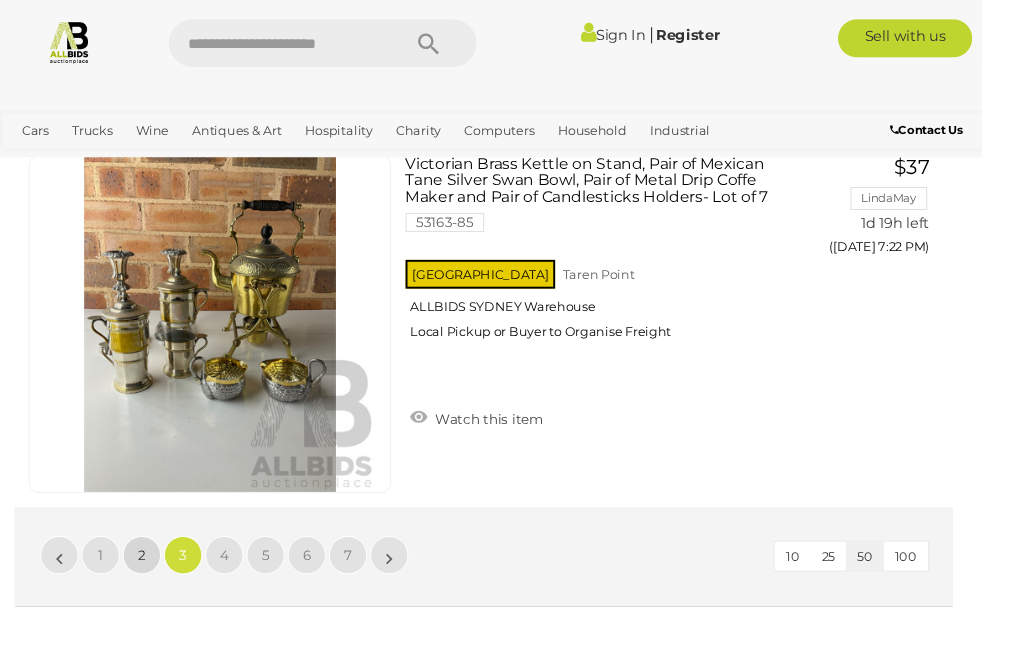 click on "2" at bounding box center (148, 579) 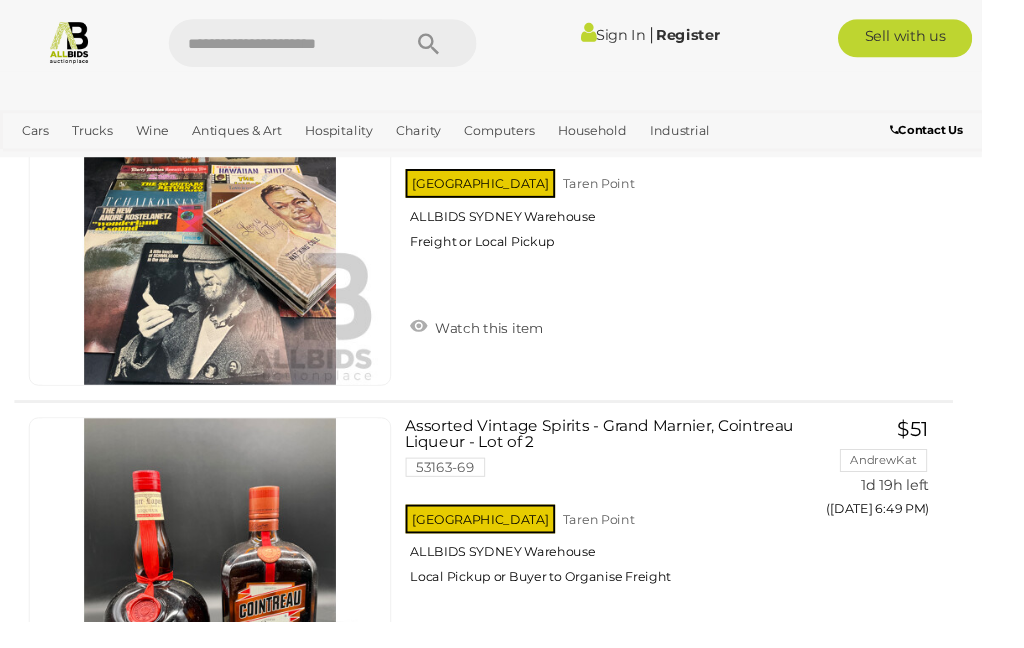 scroll, scrollTop: 18929, scrollLeft: 0, axis: vertical 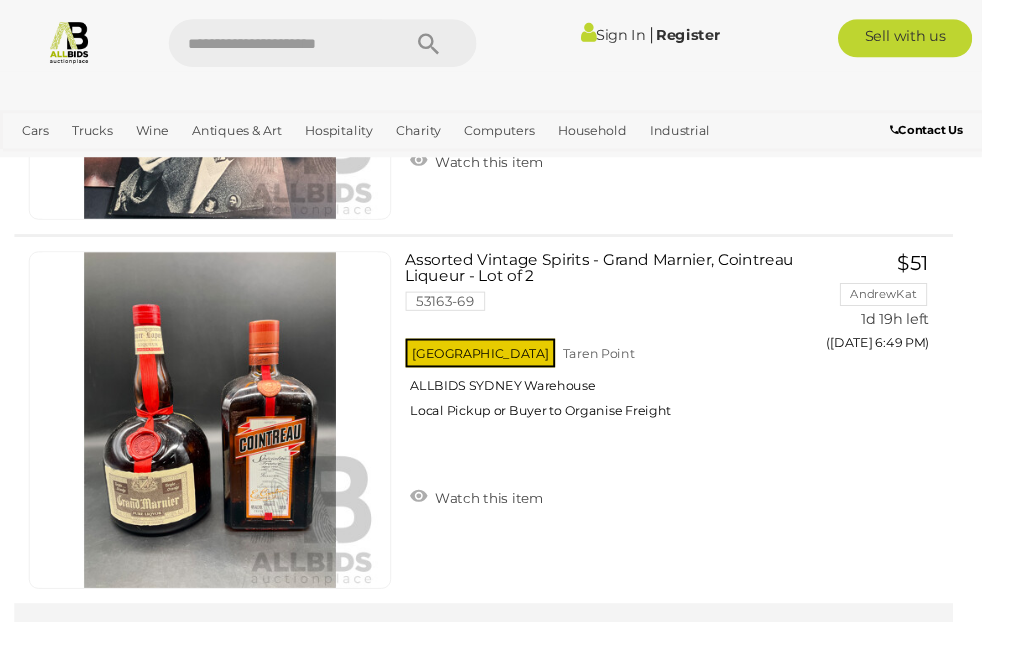 click on "4" at bounding box center (234, 679) 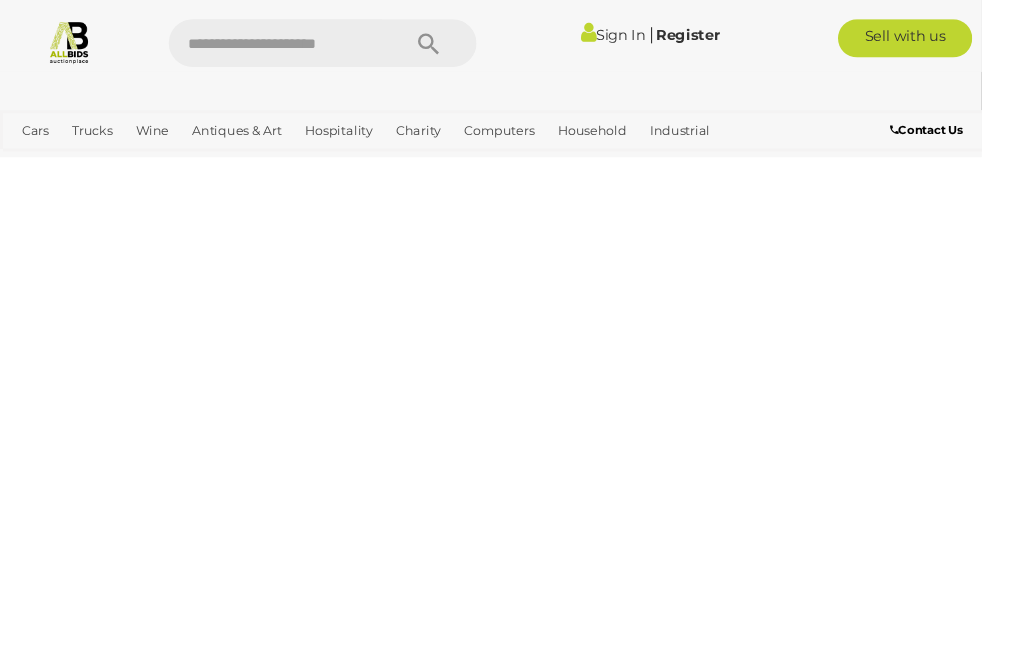 scroll, scrollTop: 108, scrollLeft: 0, axis: vertical 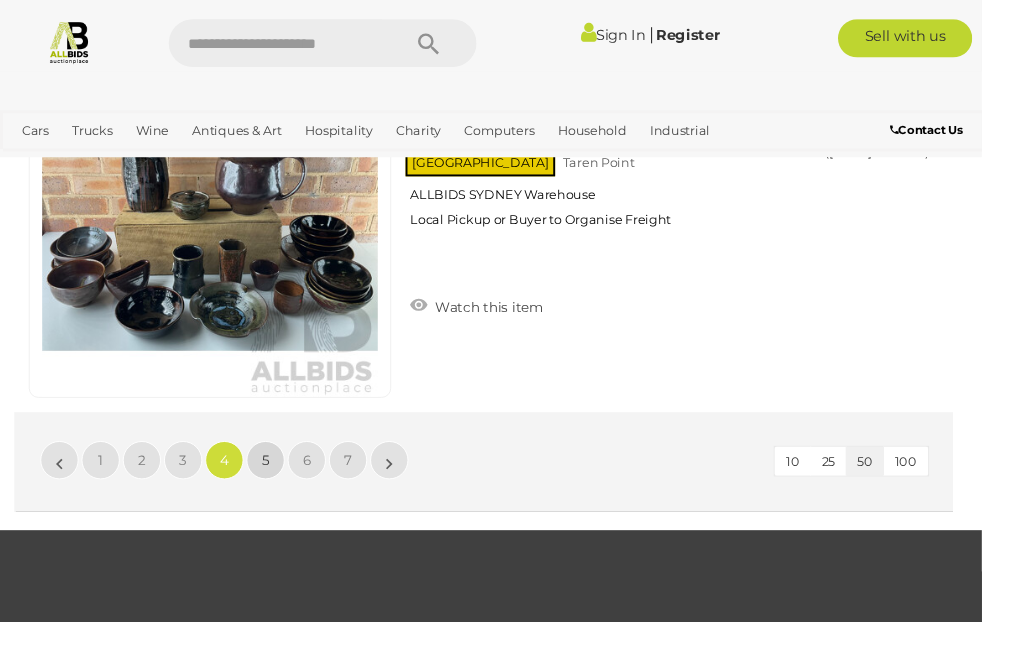 click on "5" at bounding box center [277, 480] 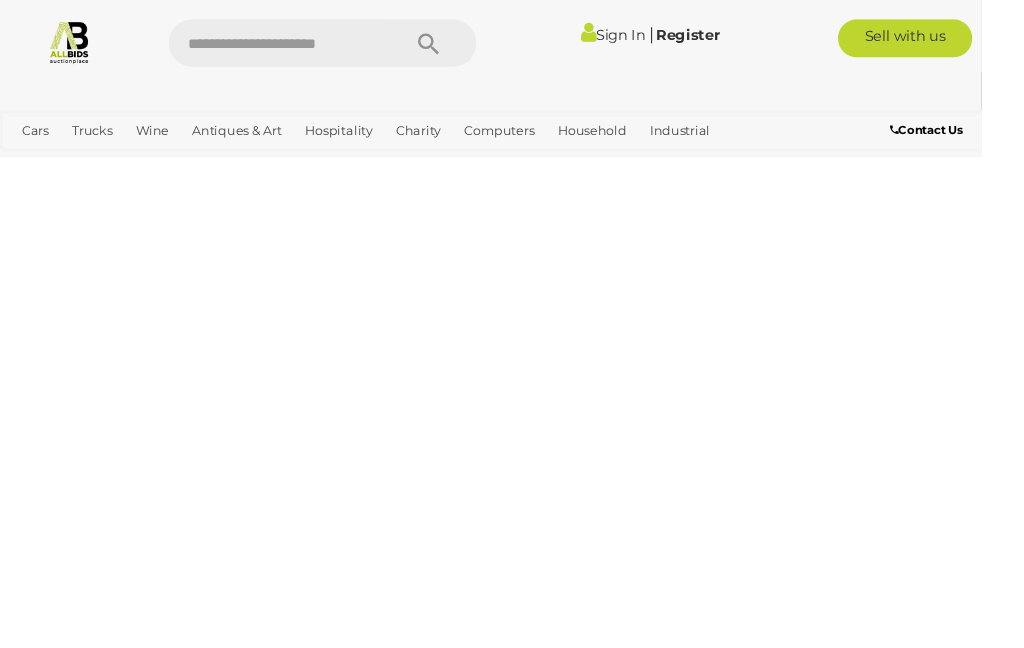 scroll, scrollTop: 108, scrollLeft: 0, axis: vertical 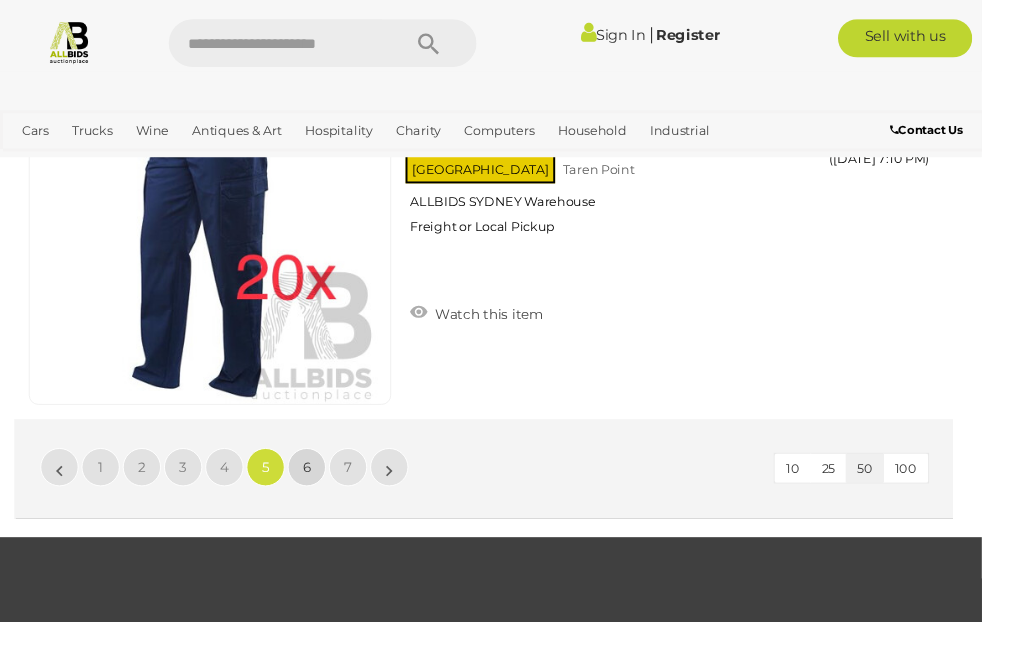 click on "6" at bounding box center [320, 487] 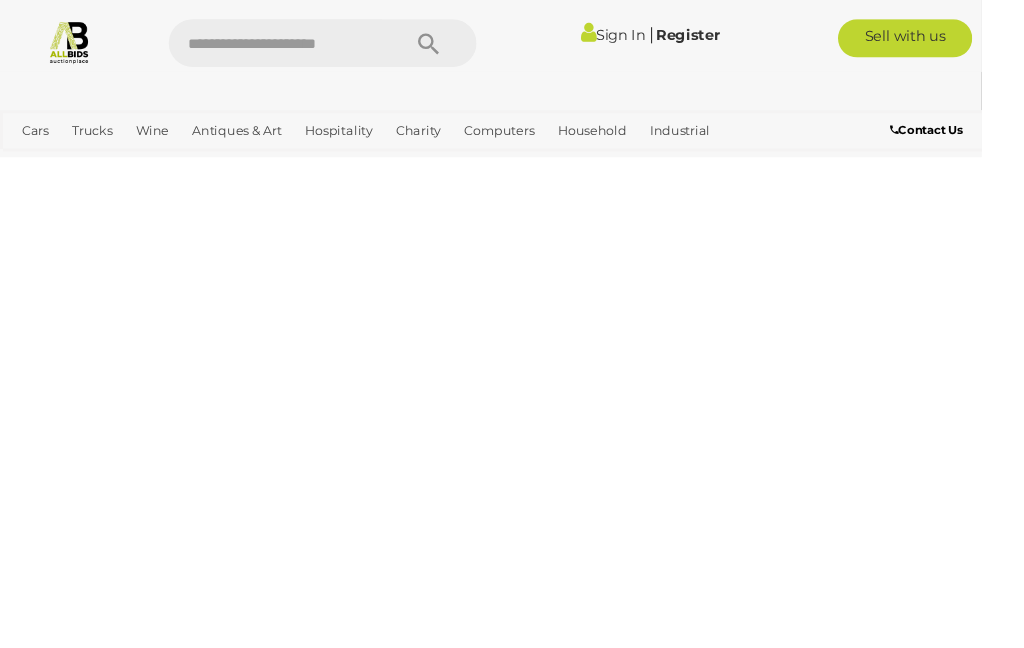 scroll, scrollTop: 108, scrollLeft: 0, axis: vertical 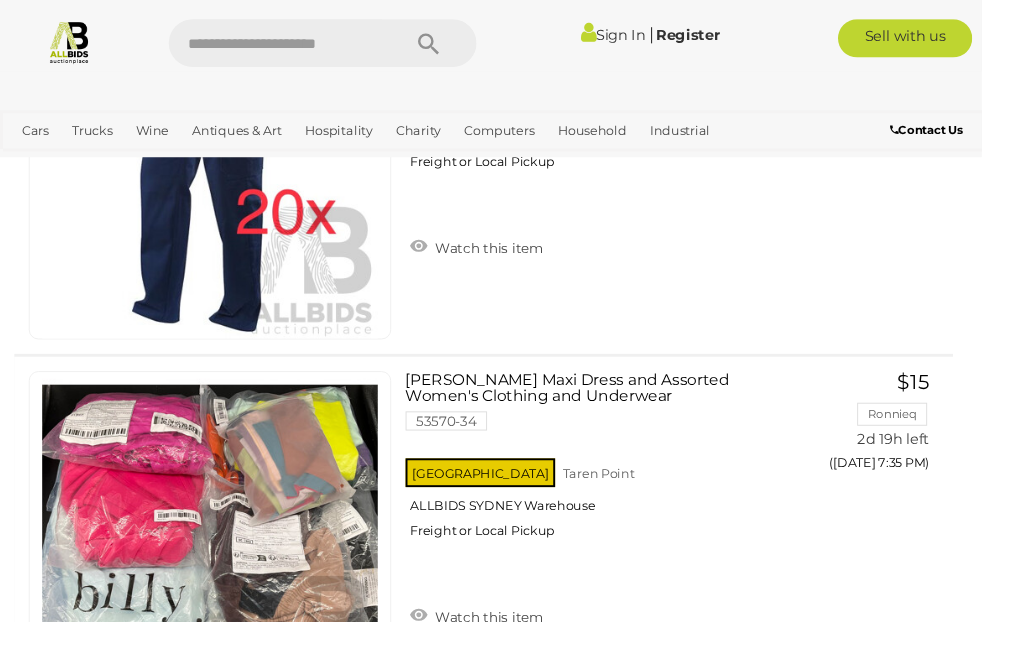 click at bounding box center [219, 563] 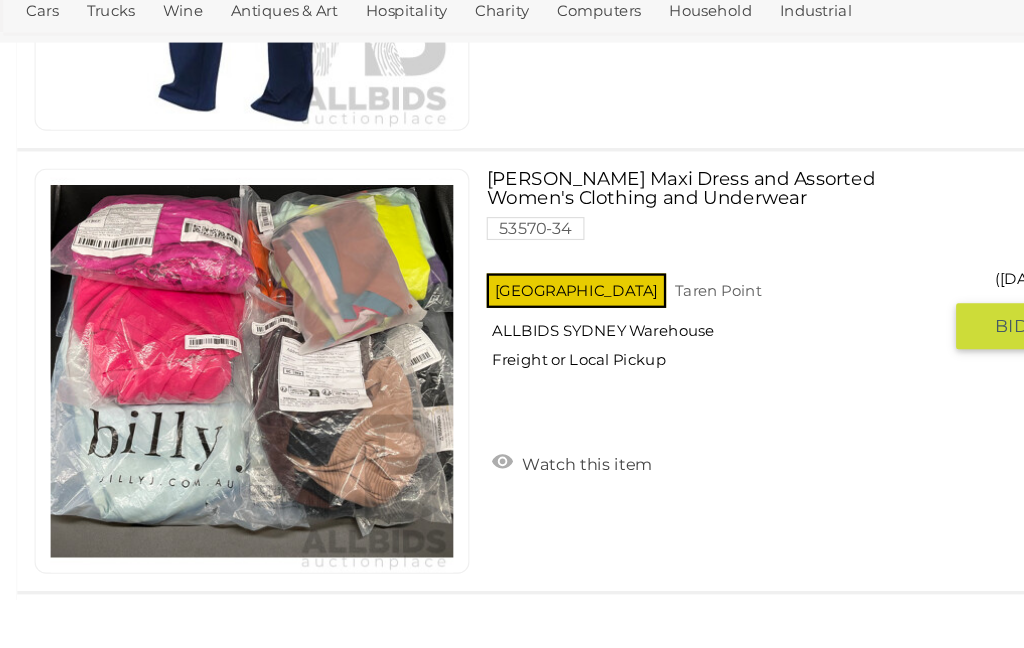 scroll, scrollTop: 4400, scrollLeft: 0, axis: vertical 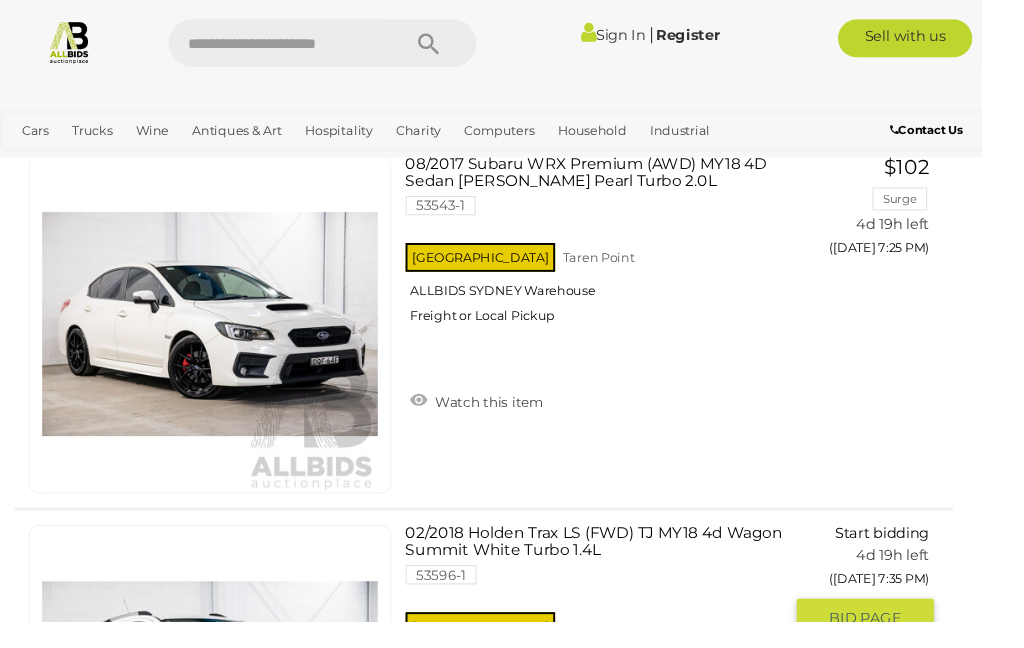 click at bounding box center (219, 724) 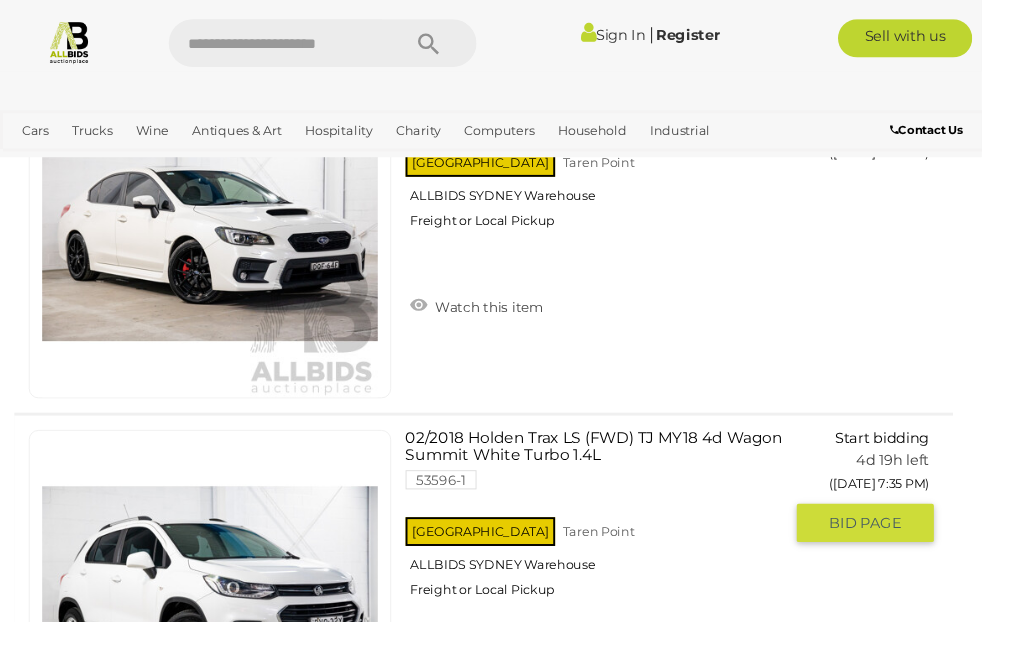 click at bounding box center (219, 624) 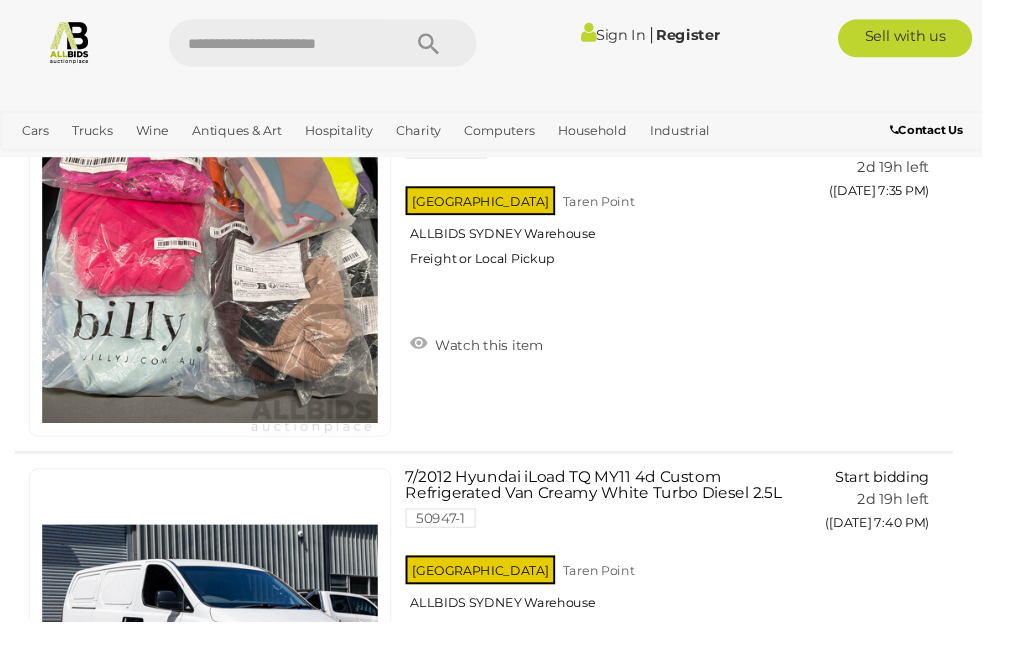scroll, scrollTop: 4424, scrollLeft: 0, axis: vertical 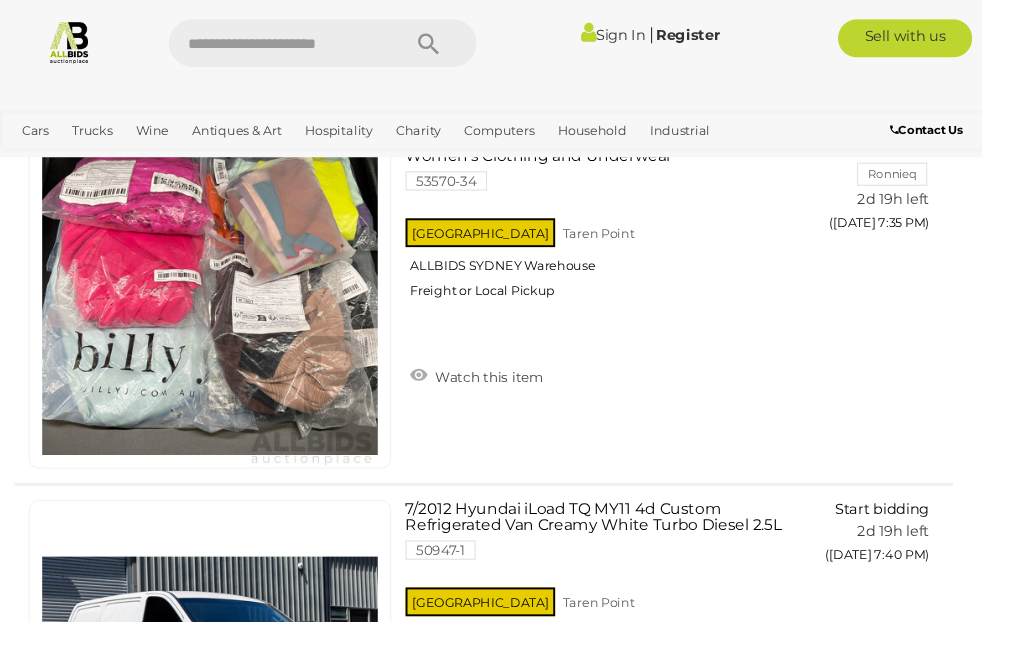 click on "7/2012 Hyundai iLoad TQ MY11 4d Custom Refrigerated Van Creamy White Turbo Diesel 2.5L
50947-1
NSW" at bounding box center (504, 698) 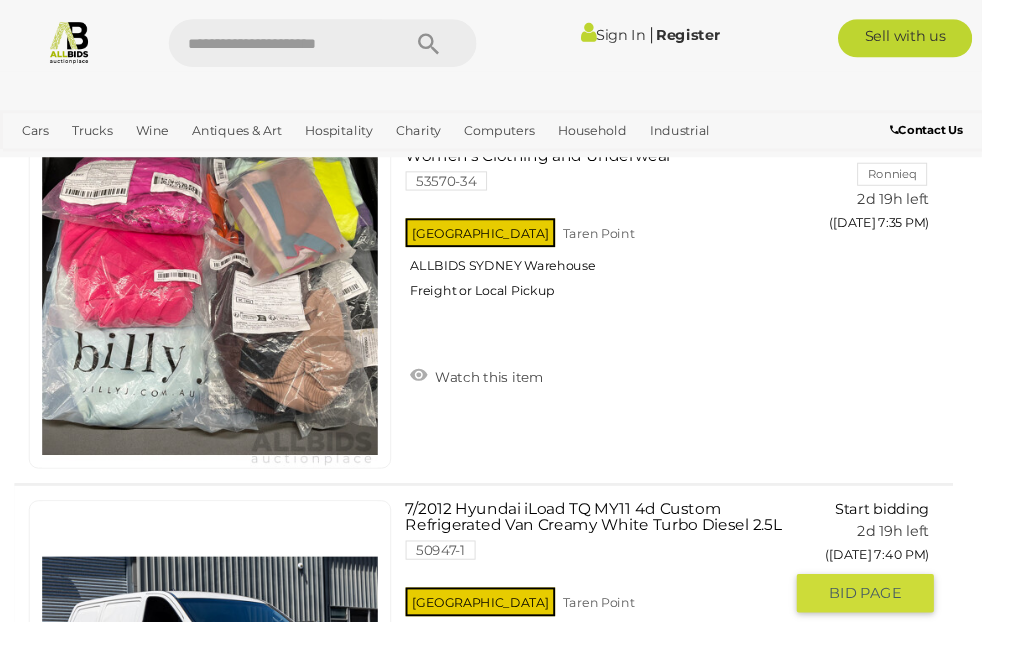 scroll, scrollTop: 4400, scrollLeft: 0, axis: vertical 